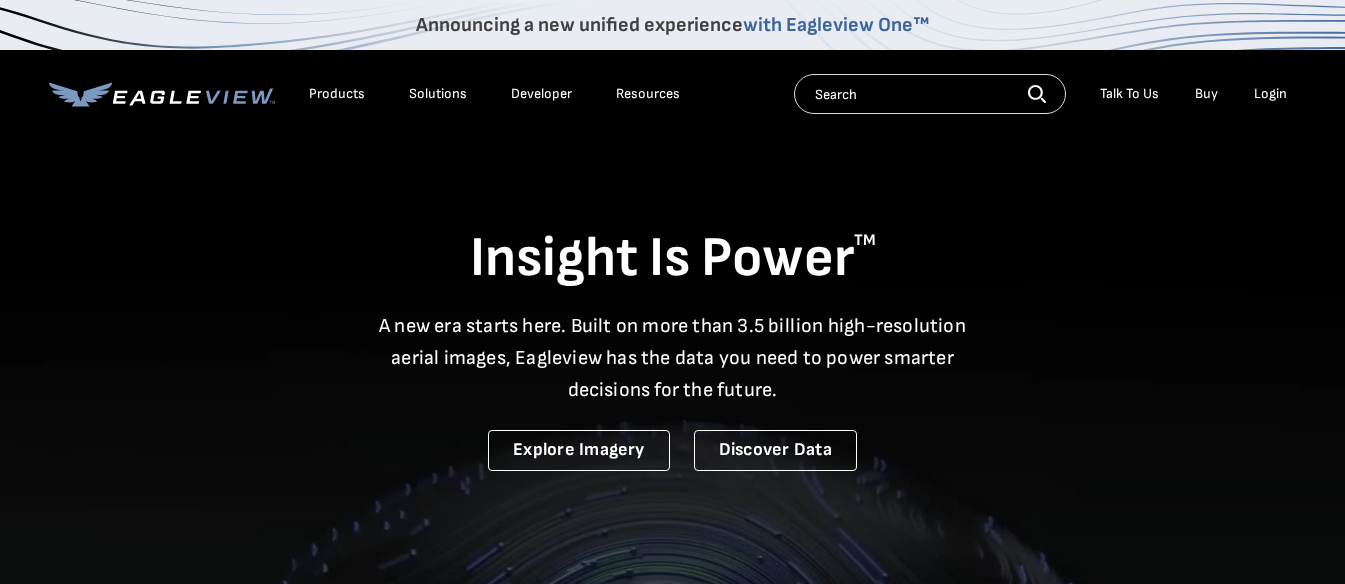scroll, scrollTop: 0, scrollLeft: 0, axis: both 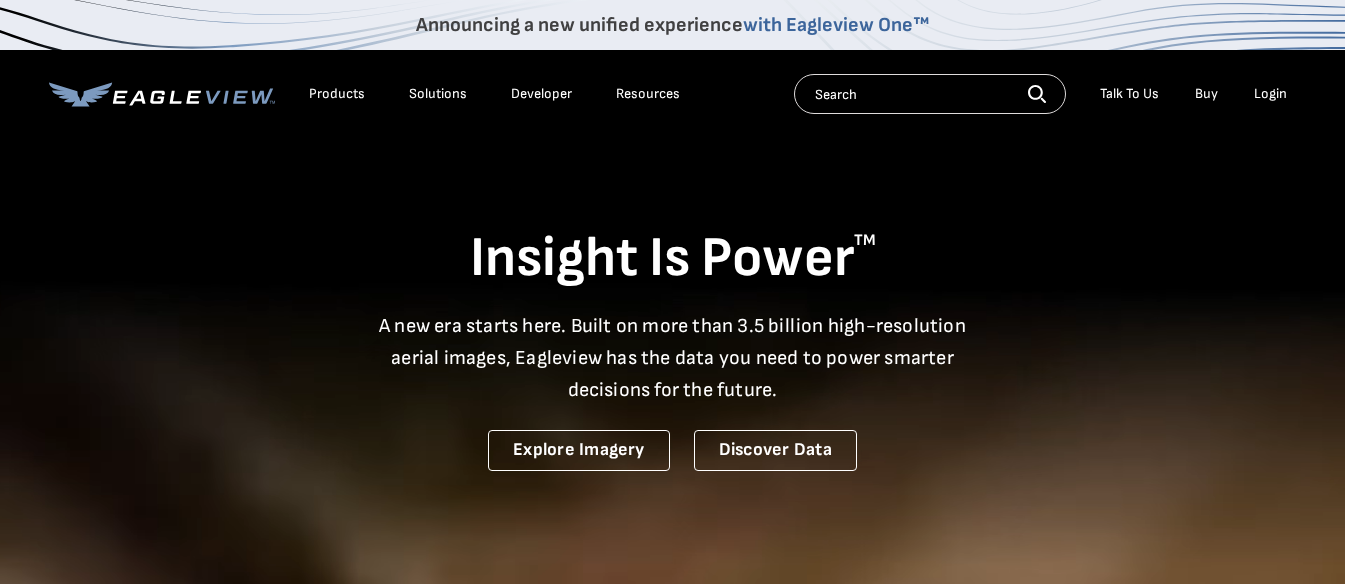 click on "Login" at bounding box center (1270, 94) 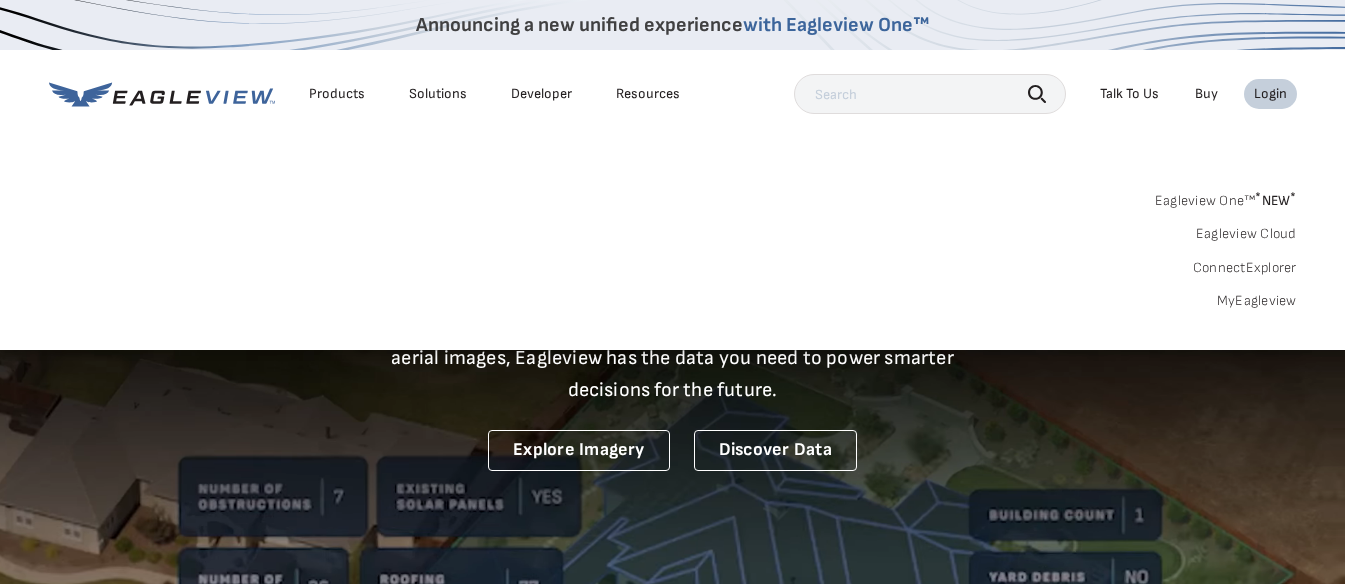 click on "MyEagleview" at bounding box center (1257, 301) 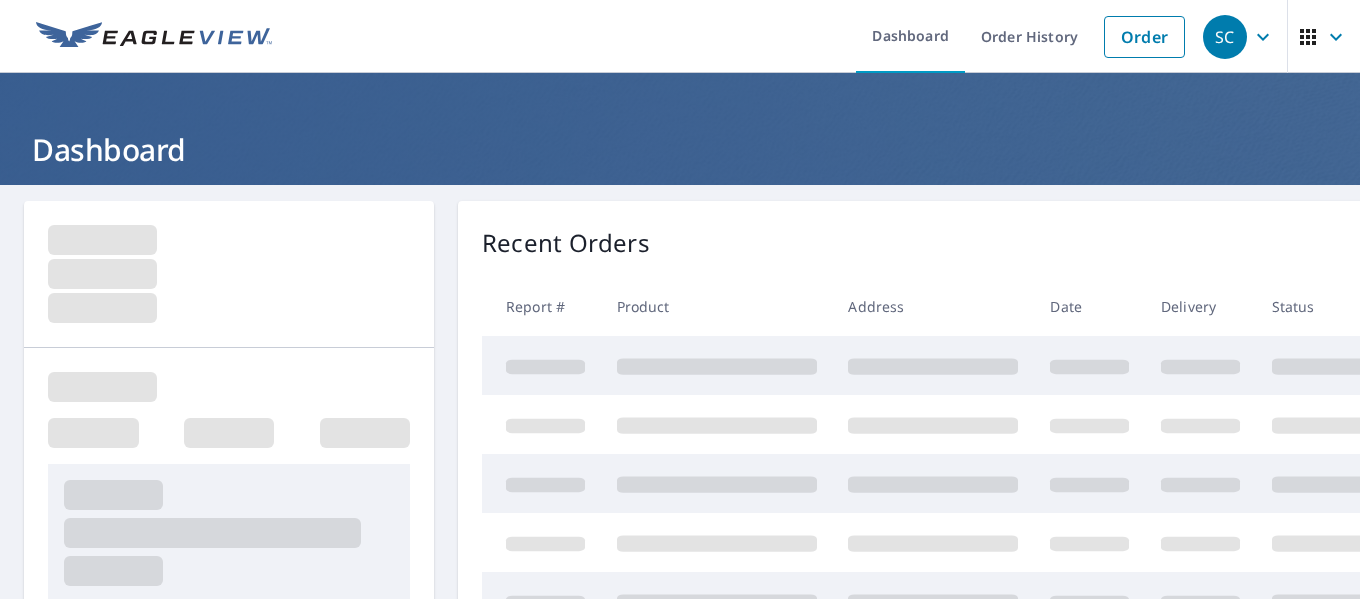 scroll, scrollTop: 0, scrollLeft: 0, axis: both 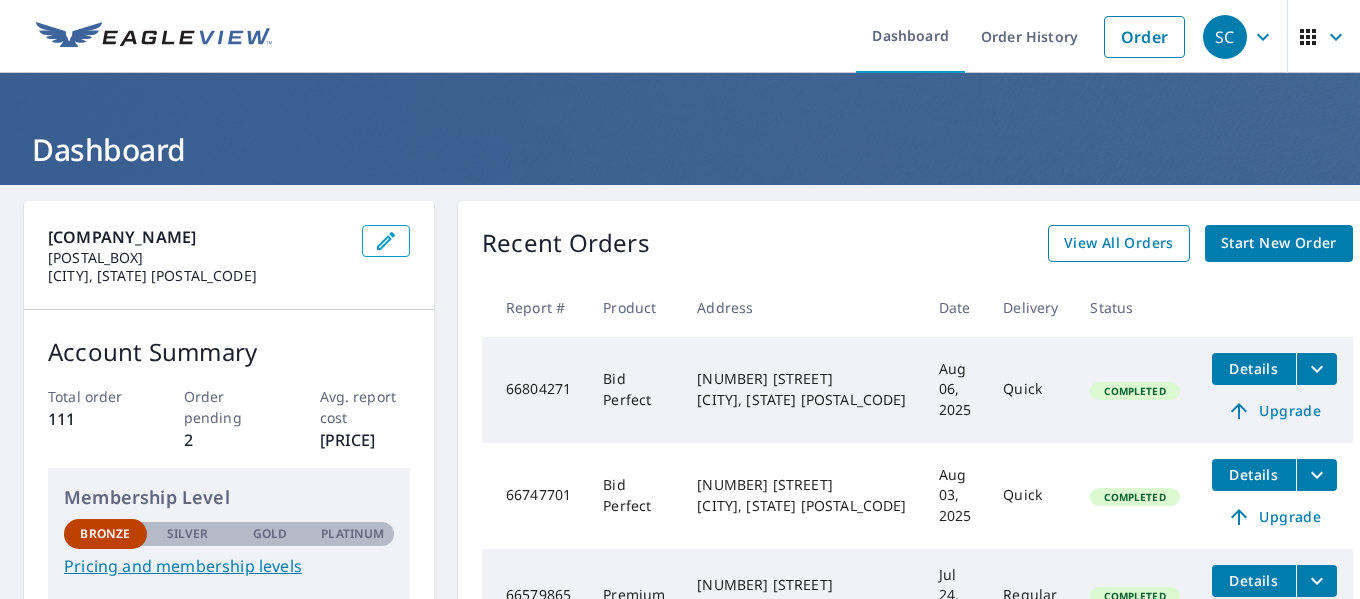 click on "View All Orders" at bounding box center [1119, 243] 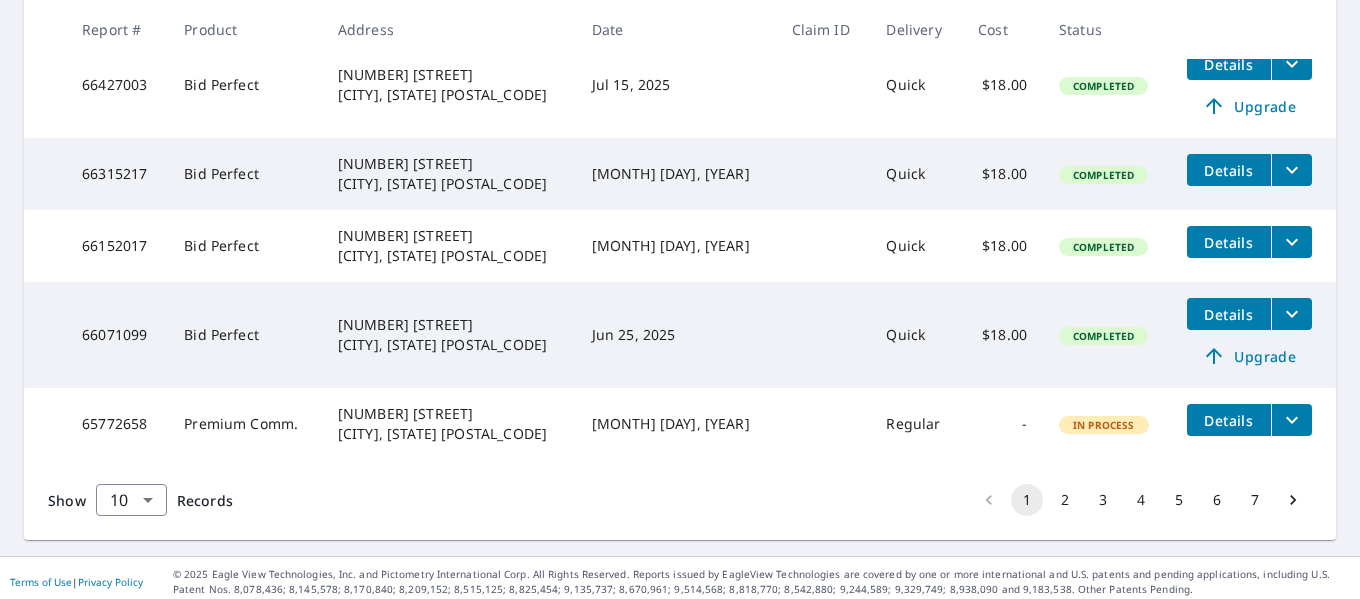 scroll, scrollTop: 881, scrollLeft: 0, axis: vertical 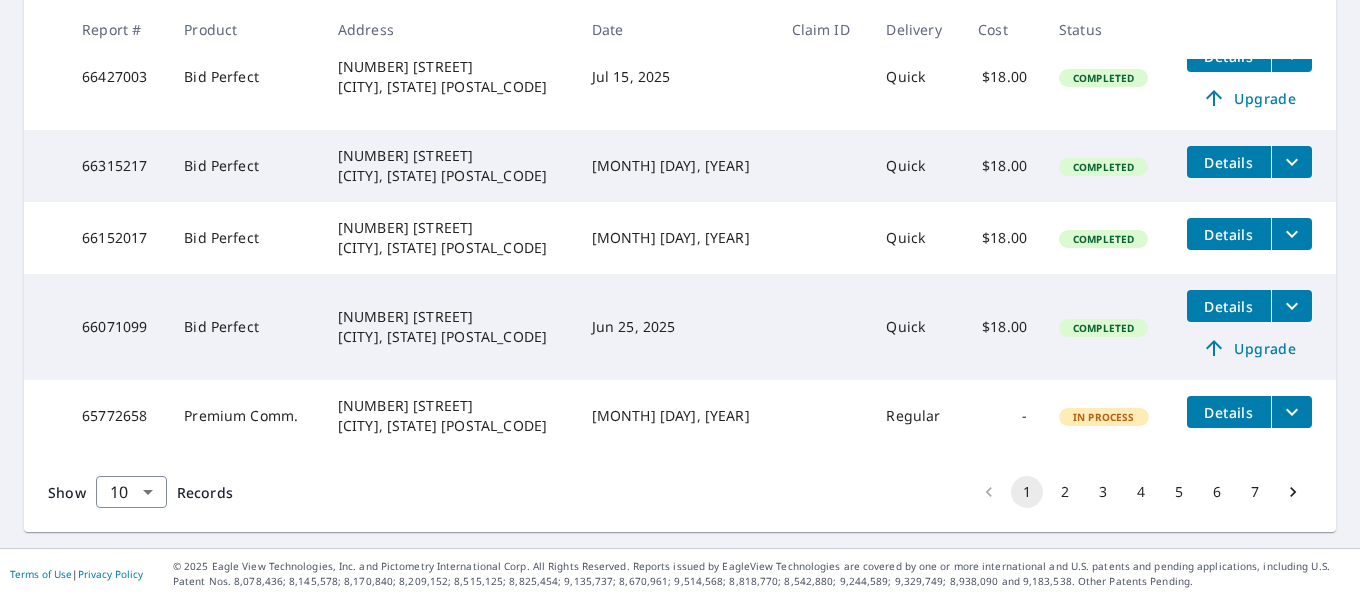 click on "2" at bounding box center [1065, 492] 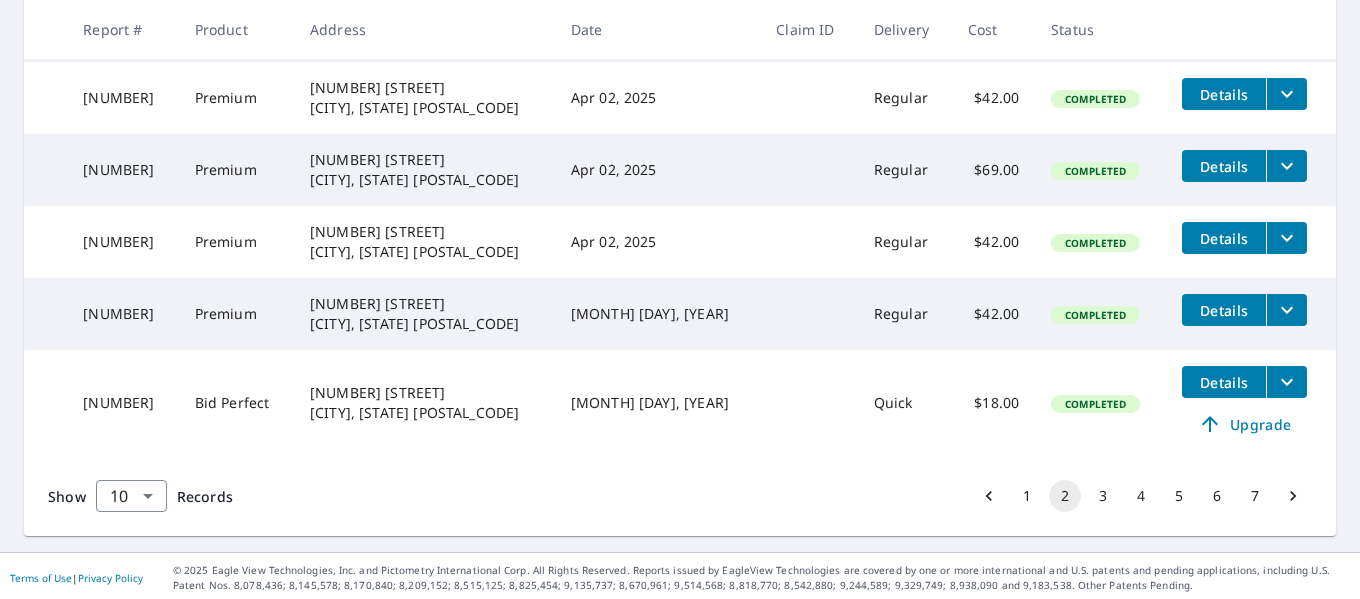 scroll, scrollTop: 847, scrollLeft: 0, axis: vertical 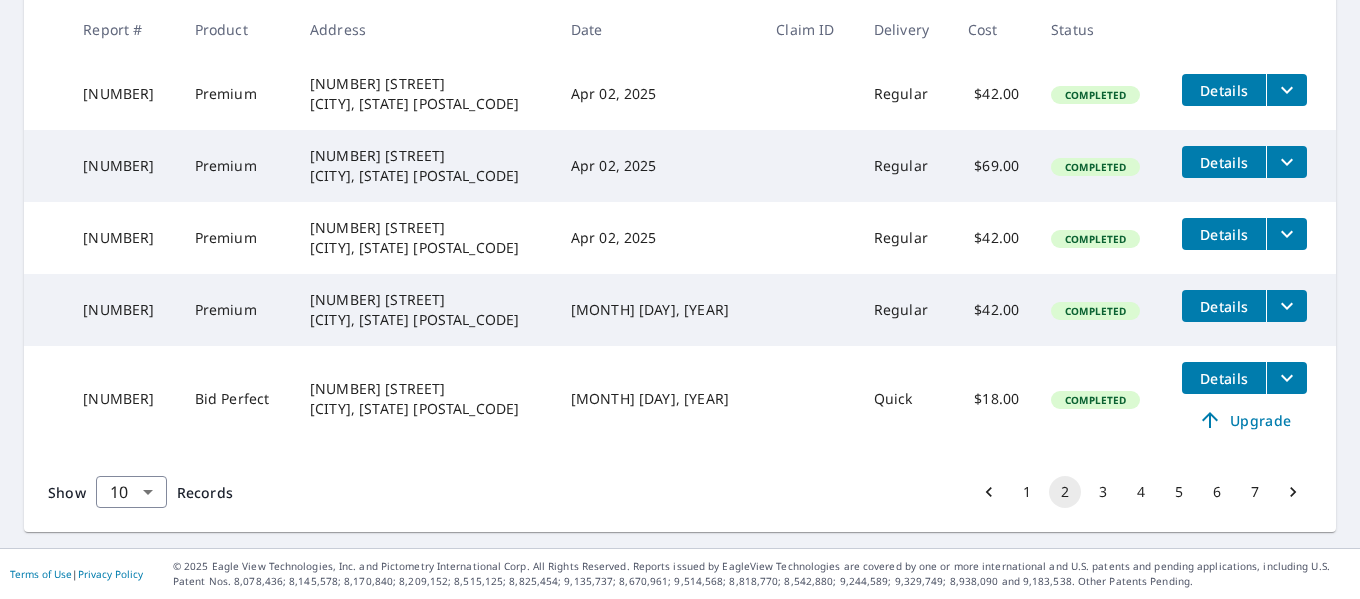 click on "3" at bounding box center [1103, 492] 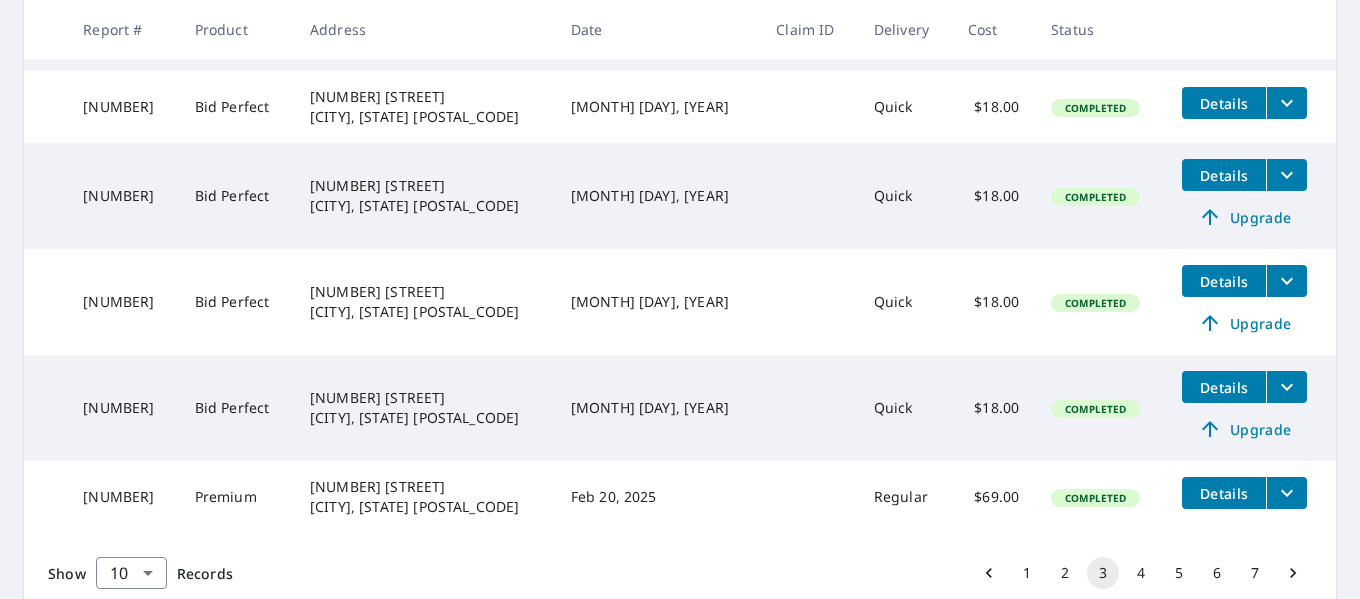 scroll, scrollTop: 881, scrollLeft: 0, axis: vertical 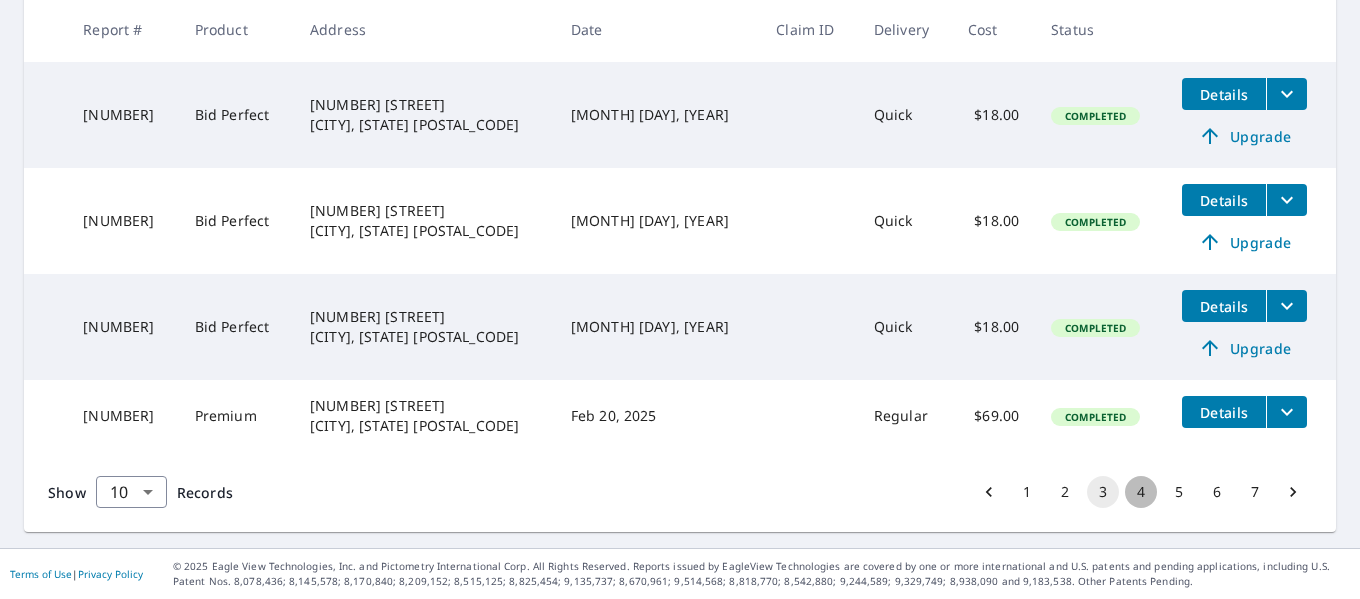 click on "4" at bounding box center [1141, 492] 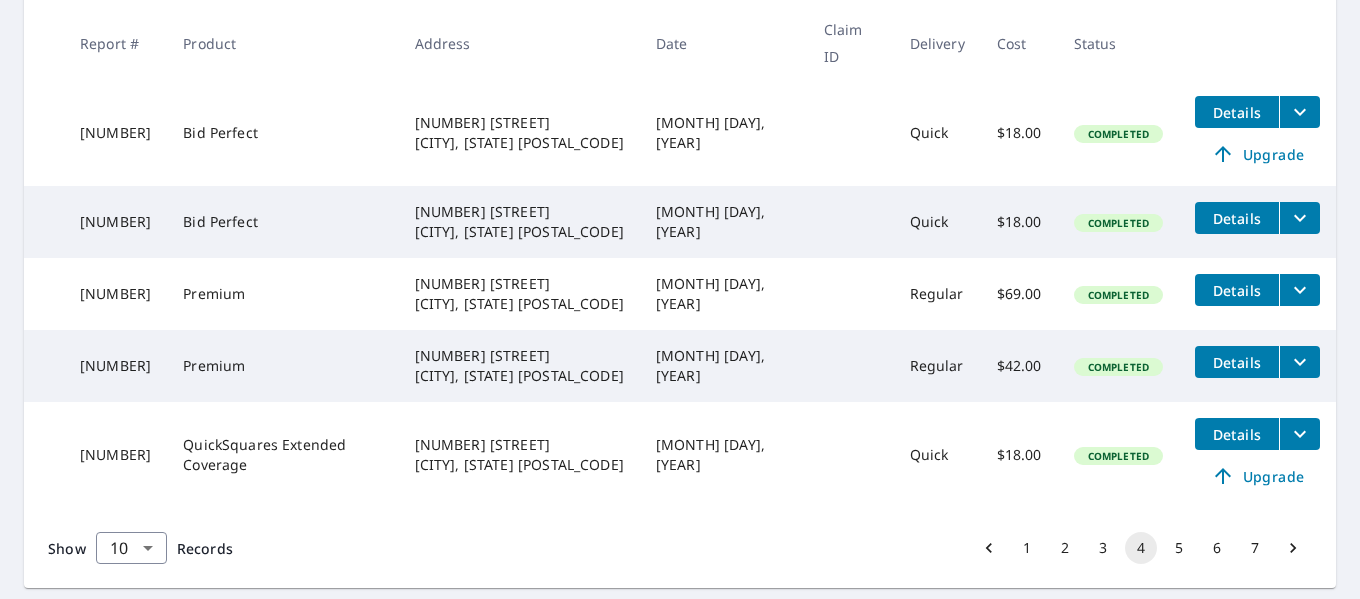scroll, scrollTop: 881, scrollLeft: 0, axis: vertical 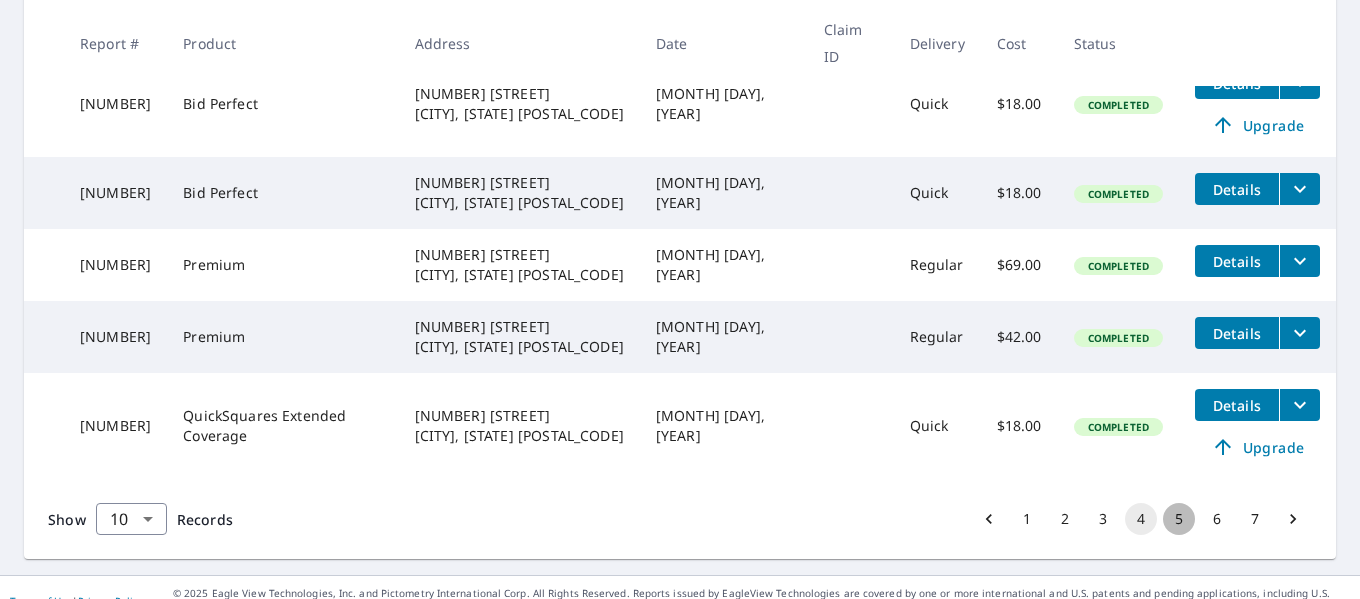 click on "5" at bounding box center (1179, 519) 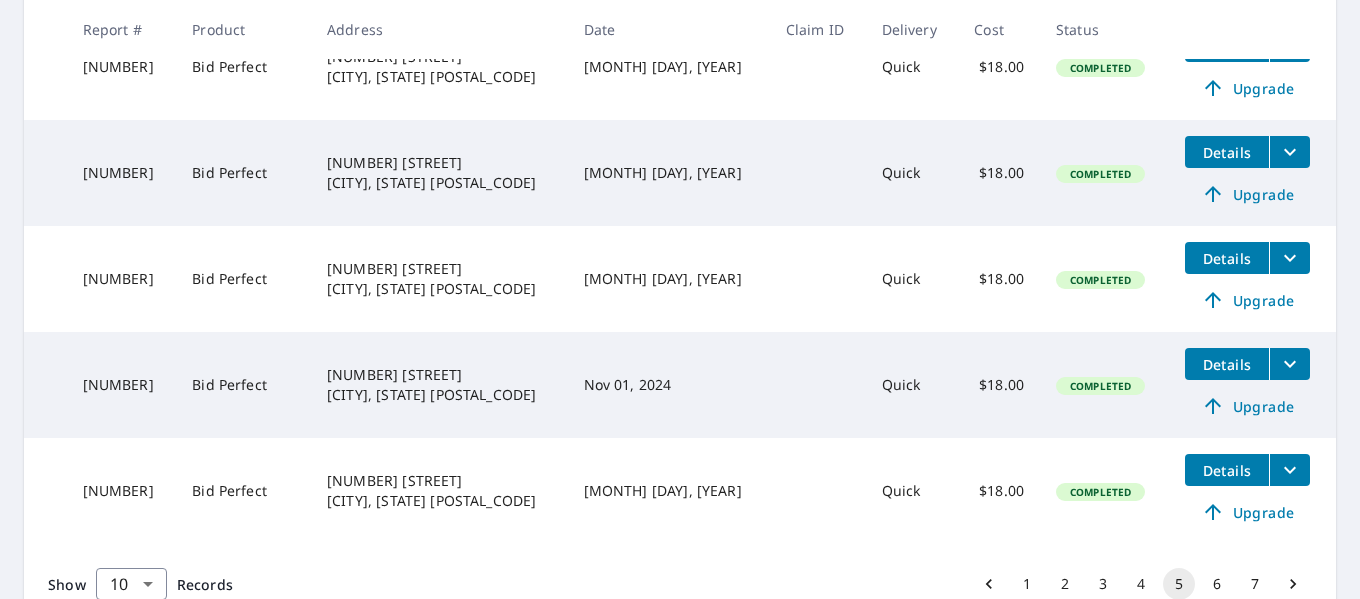 scroll, scrollTop: 900, scrollLeft: 0, axis: vertical 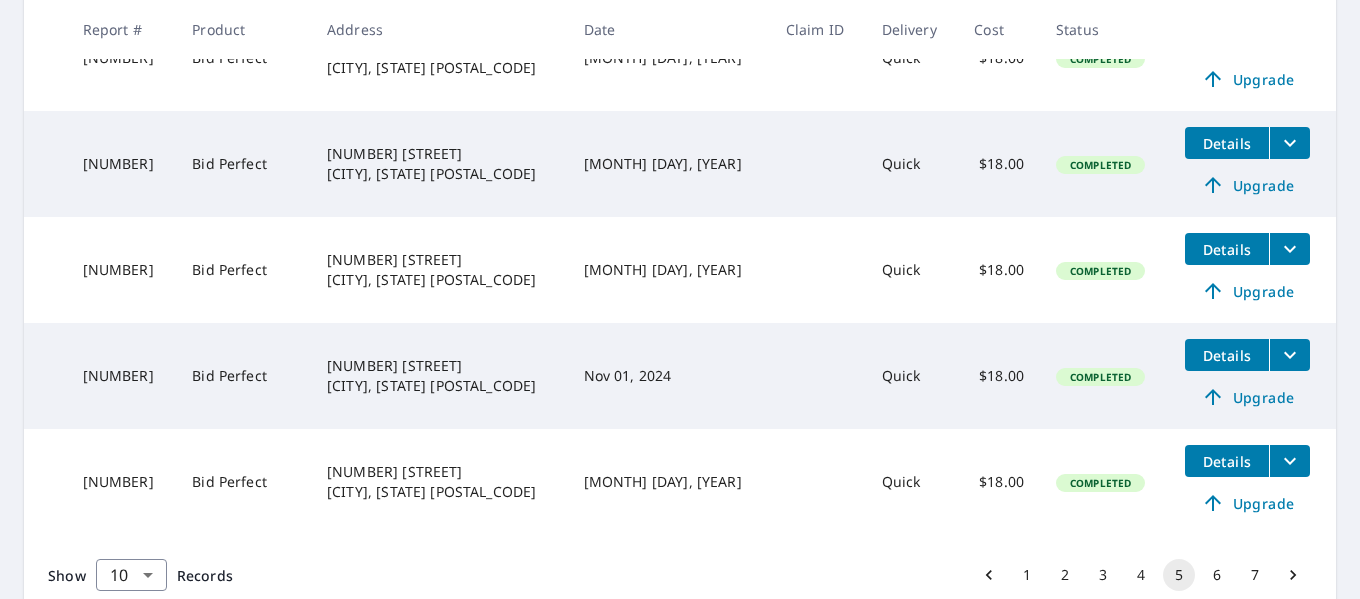click on "6" at bounding box center (1217, 575) 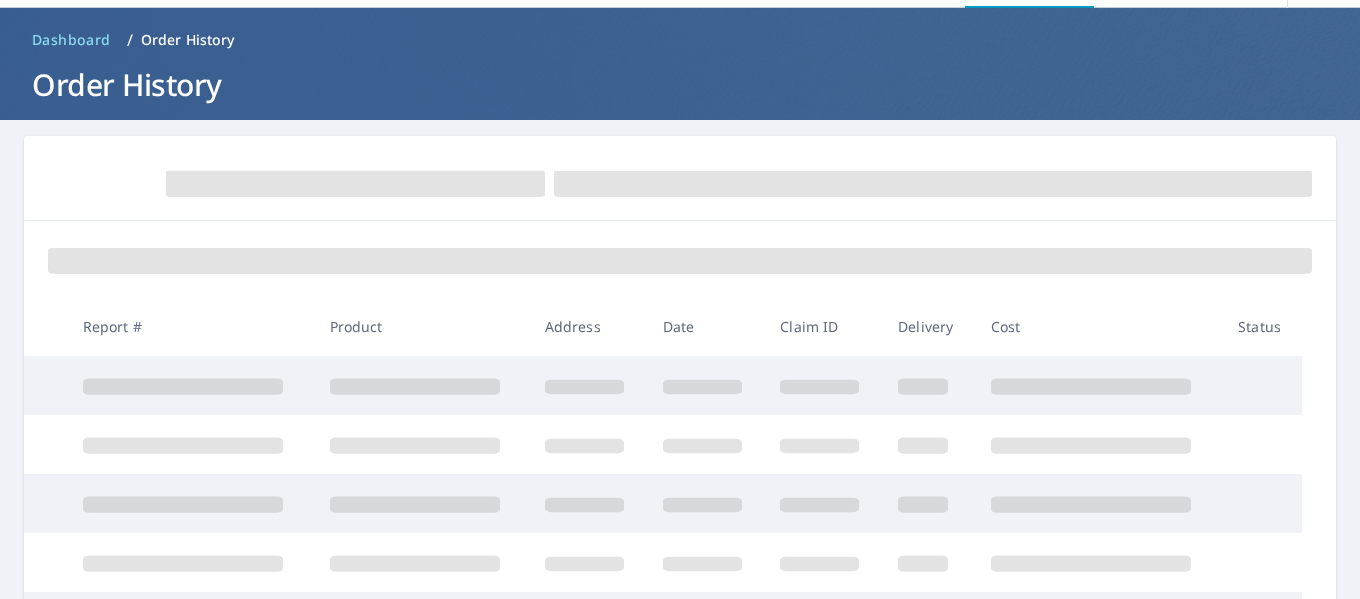 scroll, scrollTop: 100, scrollLeft: 0, axis: vertical 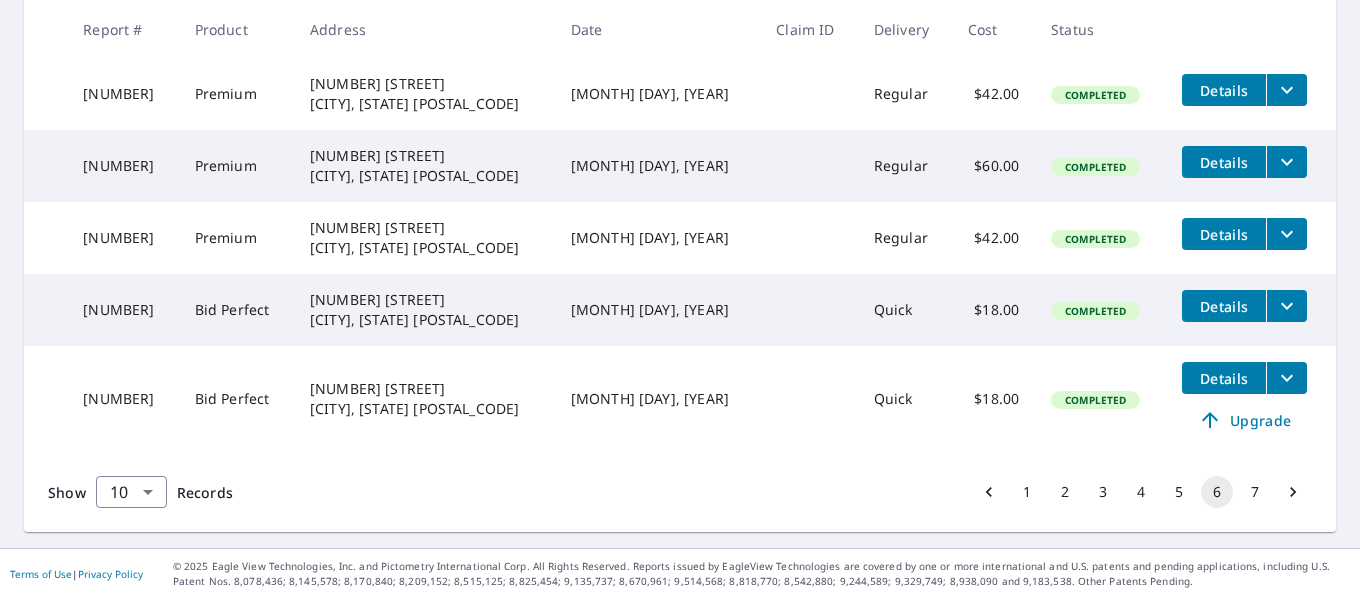 click on "Details" at bounding box center (1224, 378) 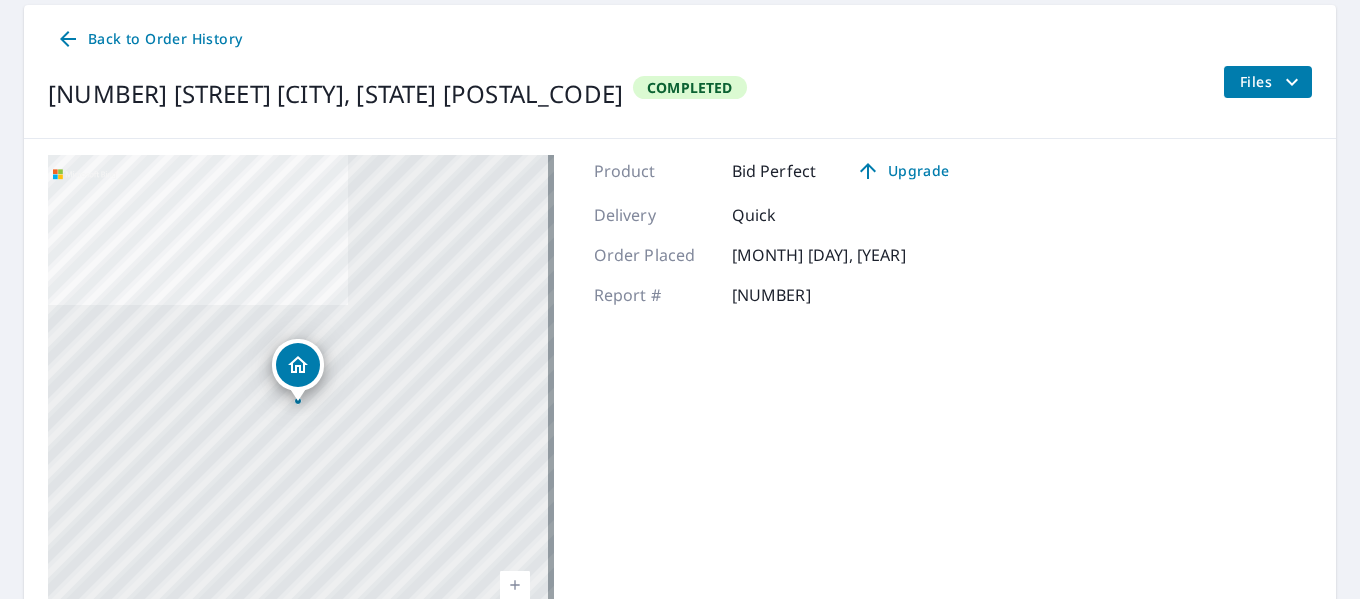 scroll, scrollTop: 200, scrollLeft: 0, axis: vertical 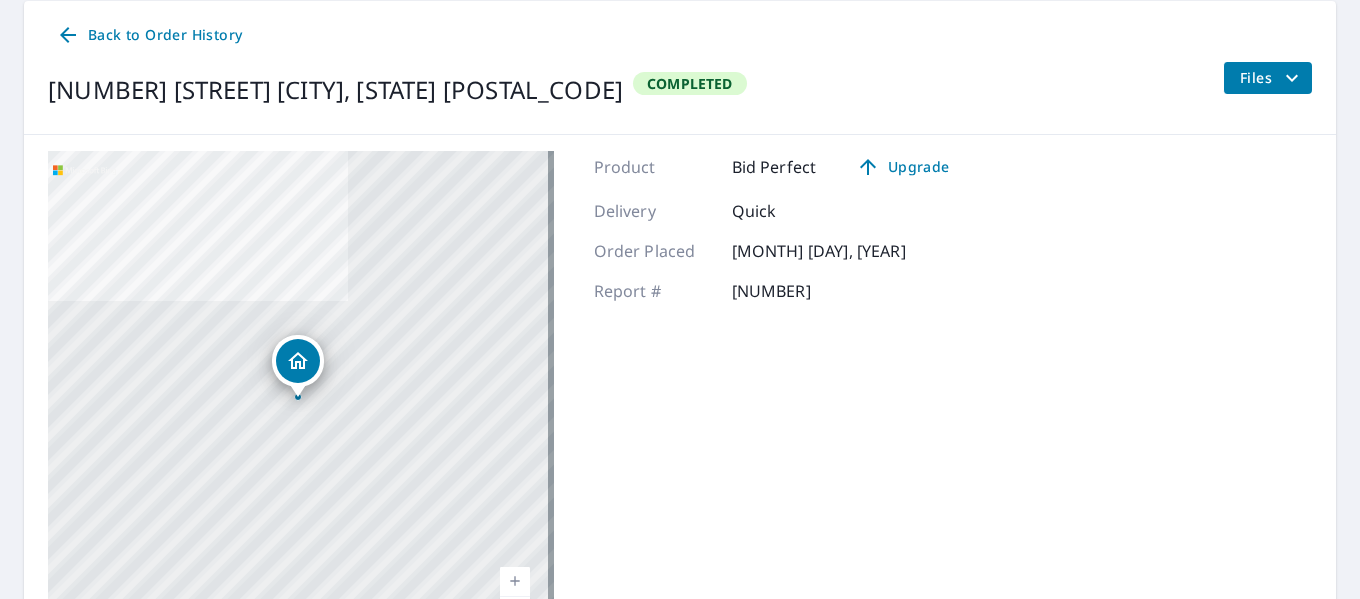 click on "Files" at bounding box center (1267, 78) 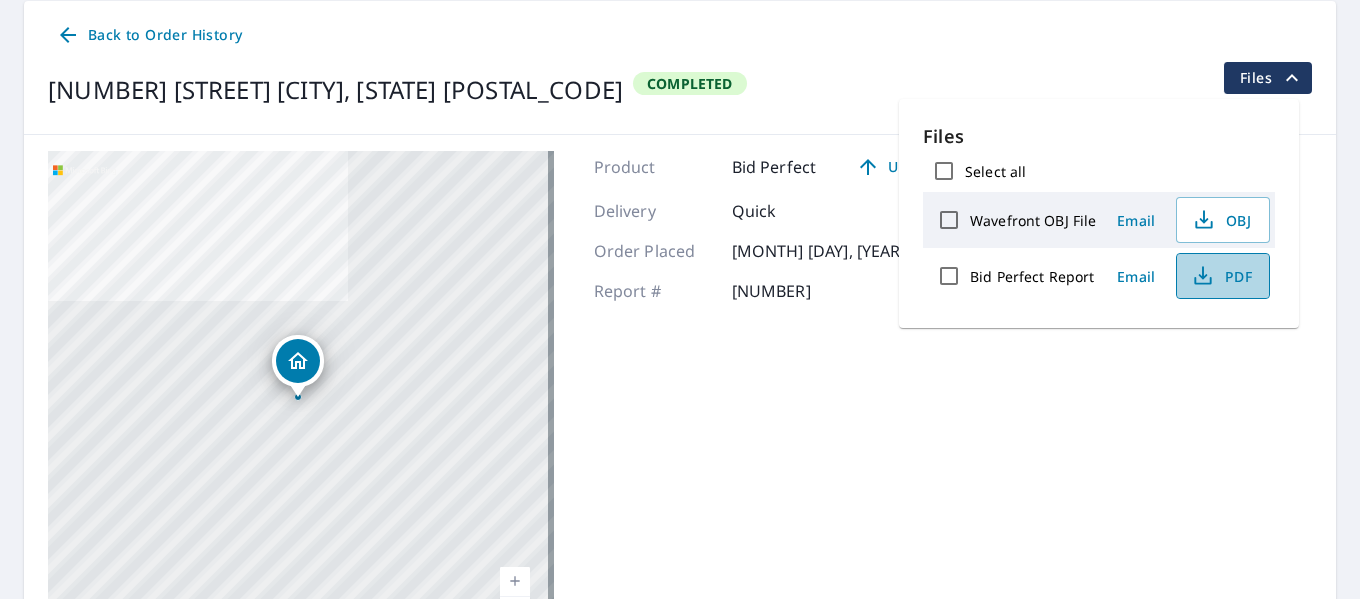 click on "PDF" at bounding box center [1221, 276] 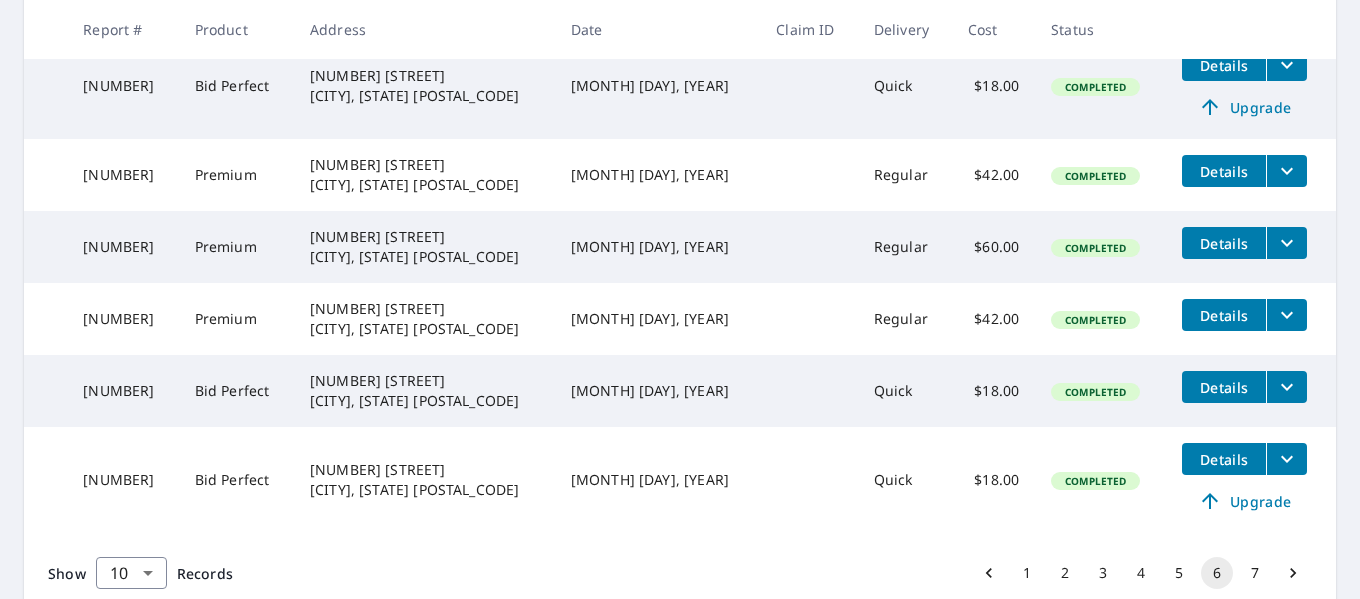scroll, scrollTop: 881, scrollLeft: 0, axis: vertical 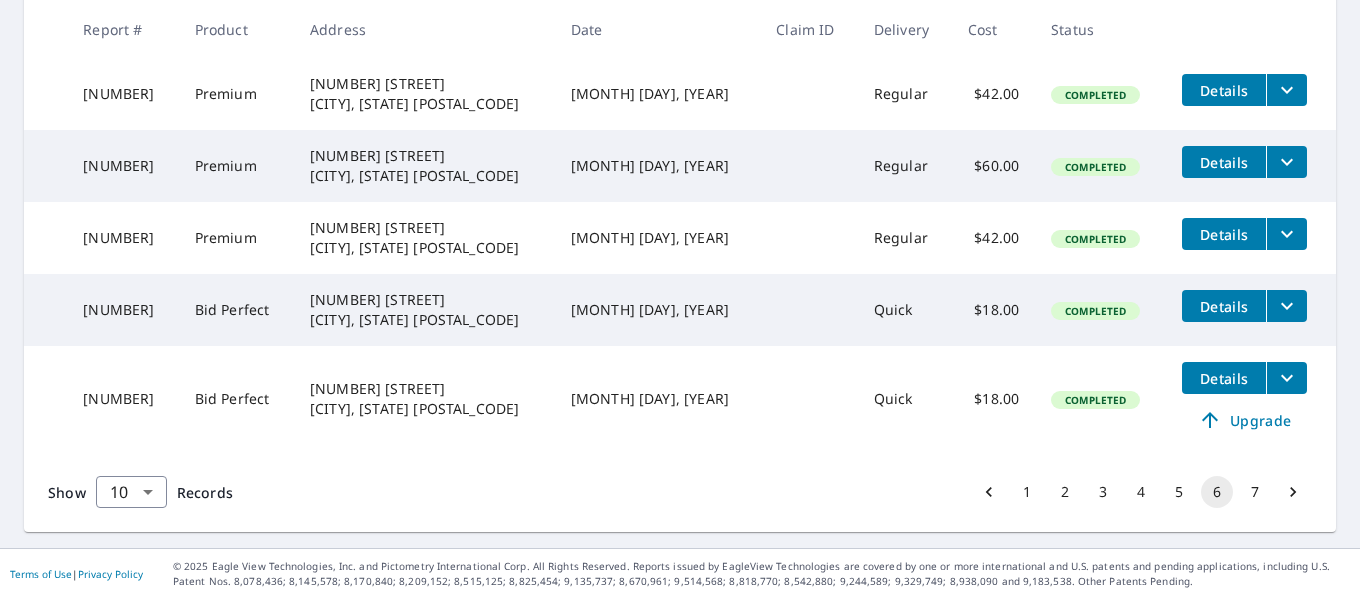 click 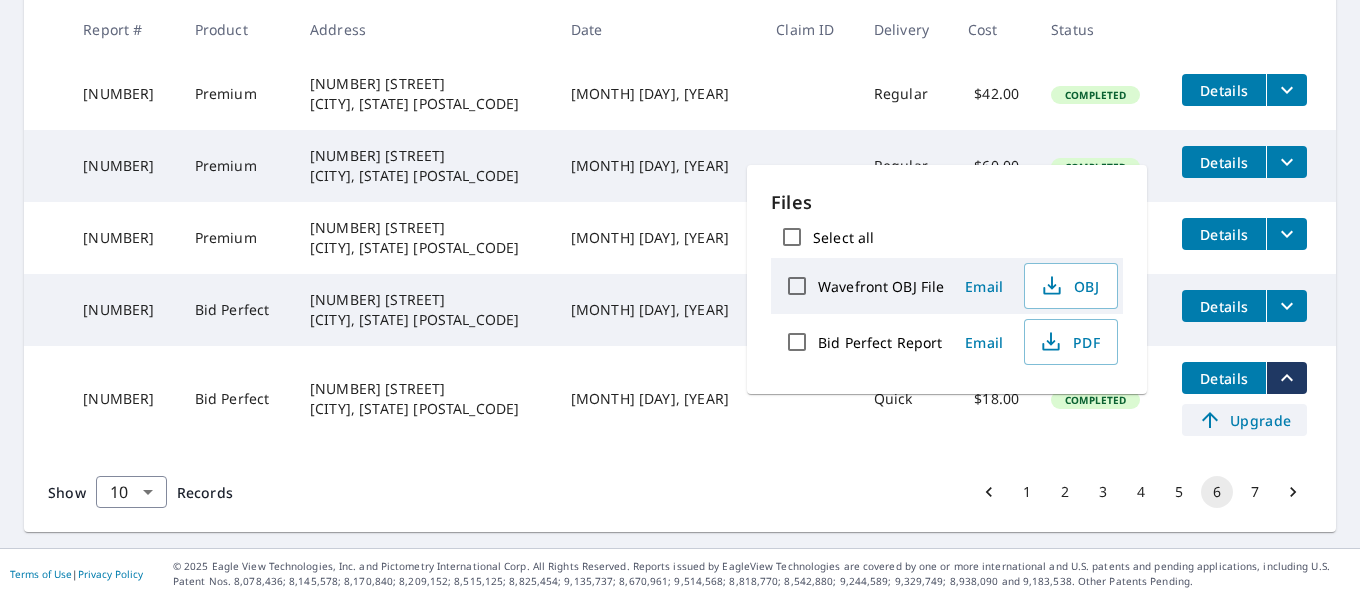 click on "Upgrade" at bounding box center [1244, 420] 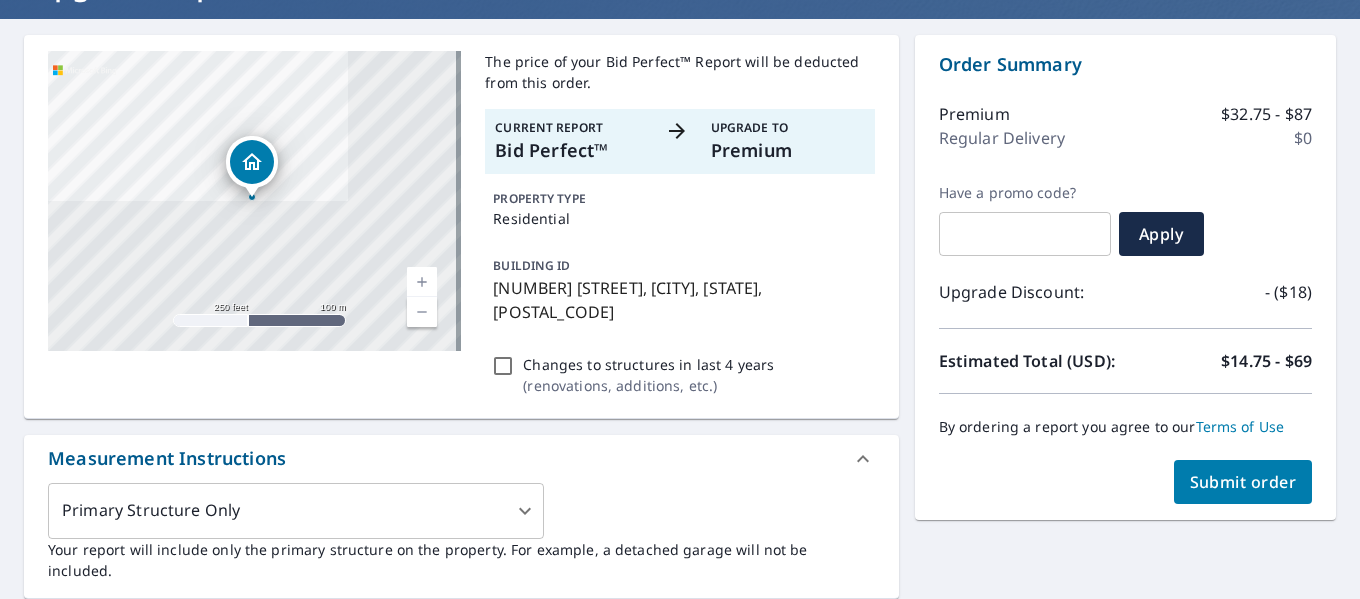 scroll, scrollTop: 200, scrollLeft: 0, axis: vertical 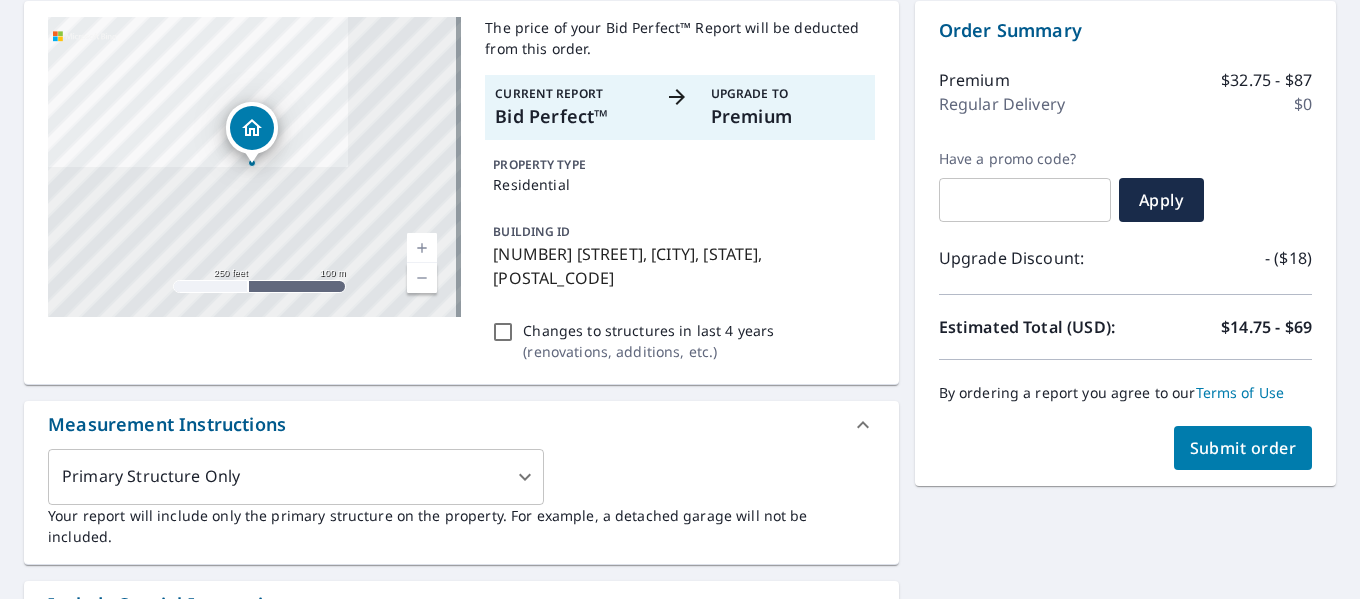 click on "Submit order" at bounding box center (1243, 448) 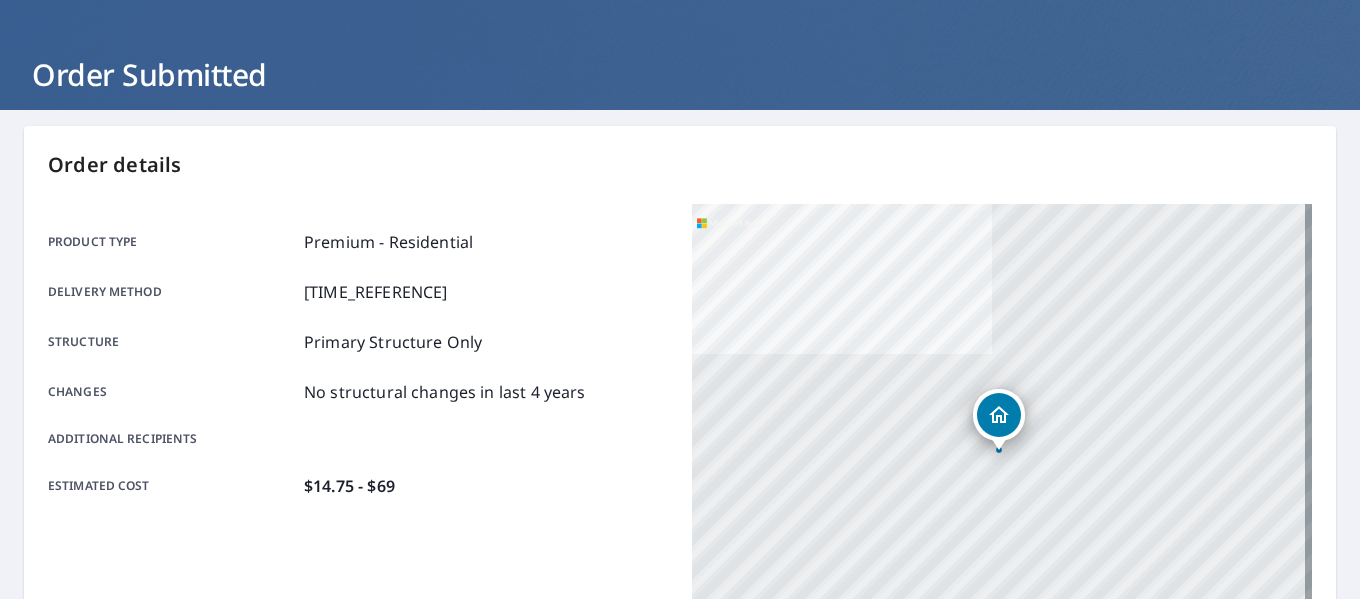 scroll, scrollTop: 0, scrollLeft: 0, axis: both 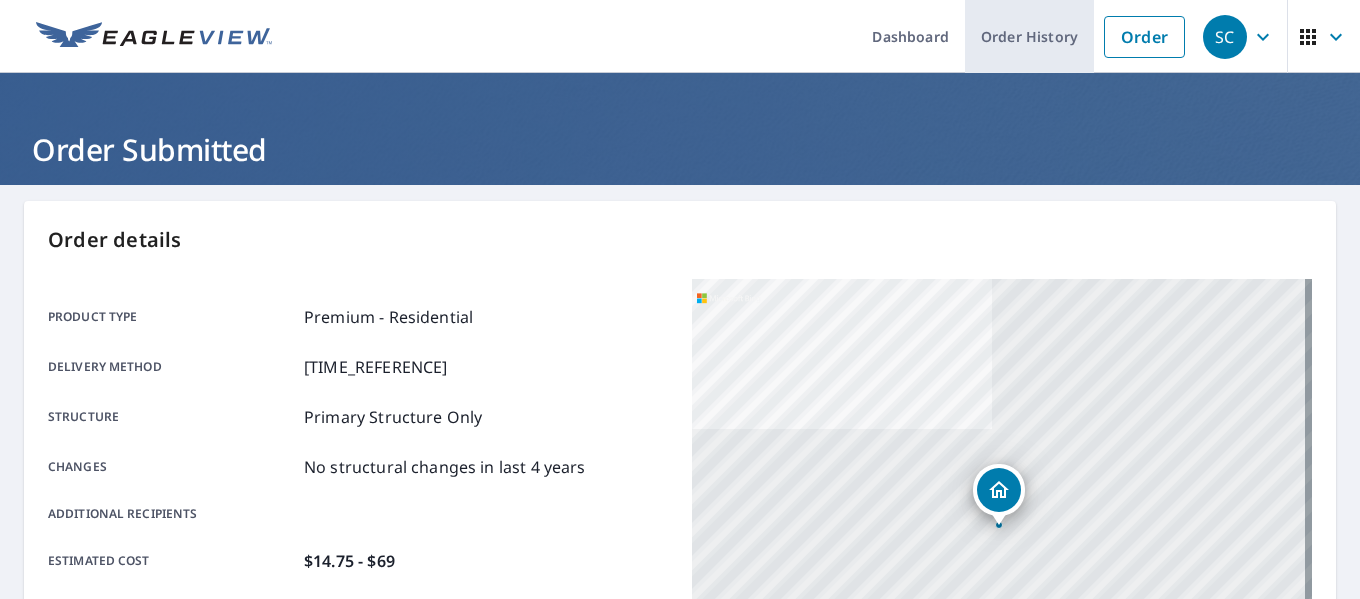 click on "Order History" at bounding box center (1029, 36) 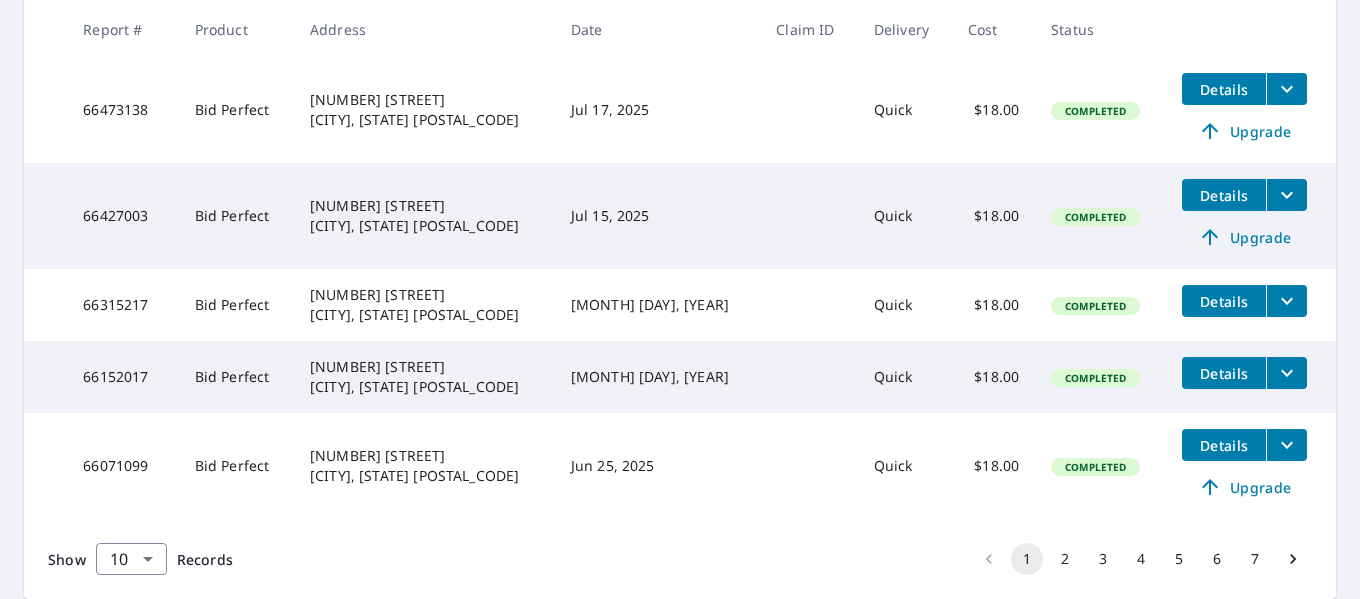 scroll, scrollTop: 881, scrollLeft: 0, axis: vertical 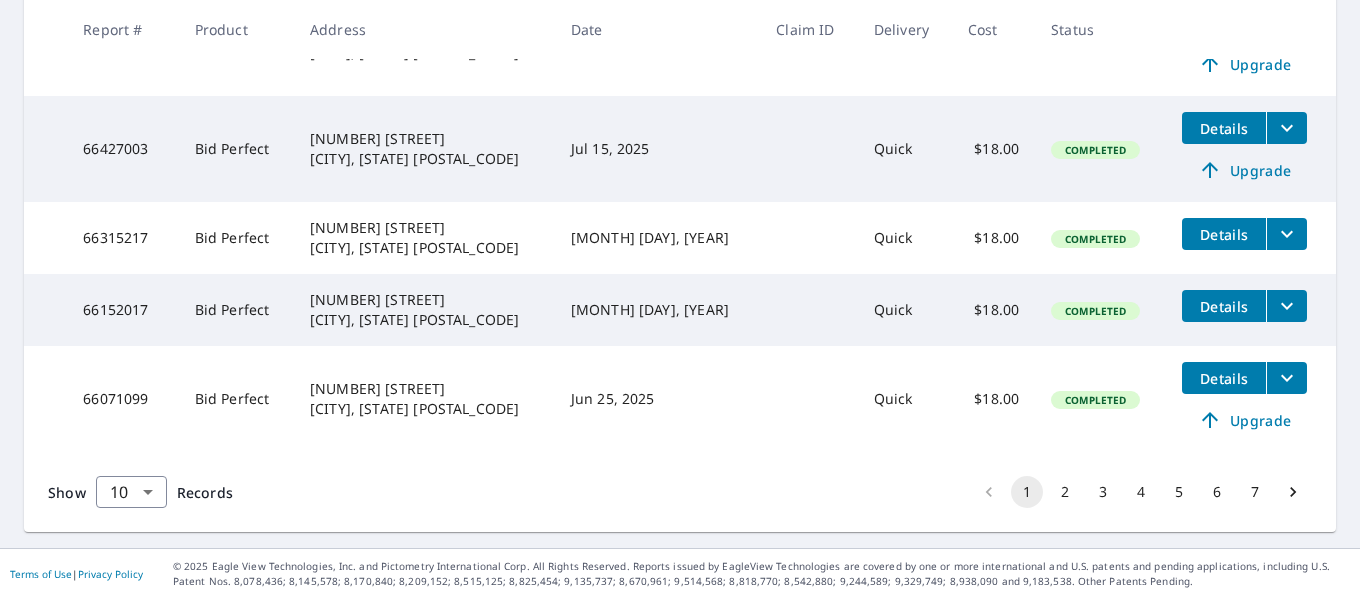 click on "2" at bounding box center (1065, 492) 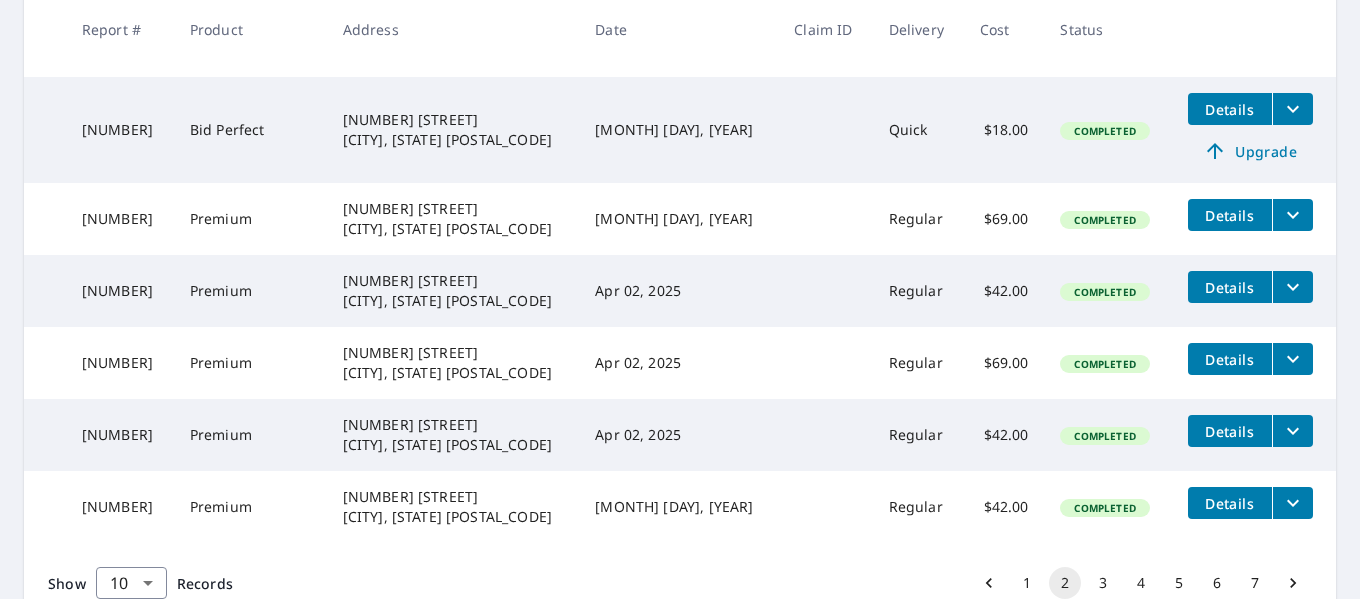 scroll, scrollTop: 800, scrollLeft: 0, axis: vertical 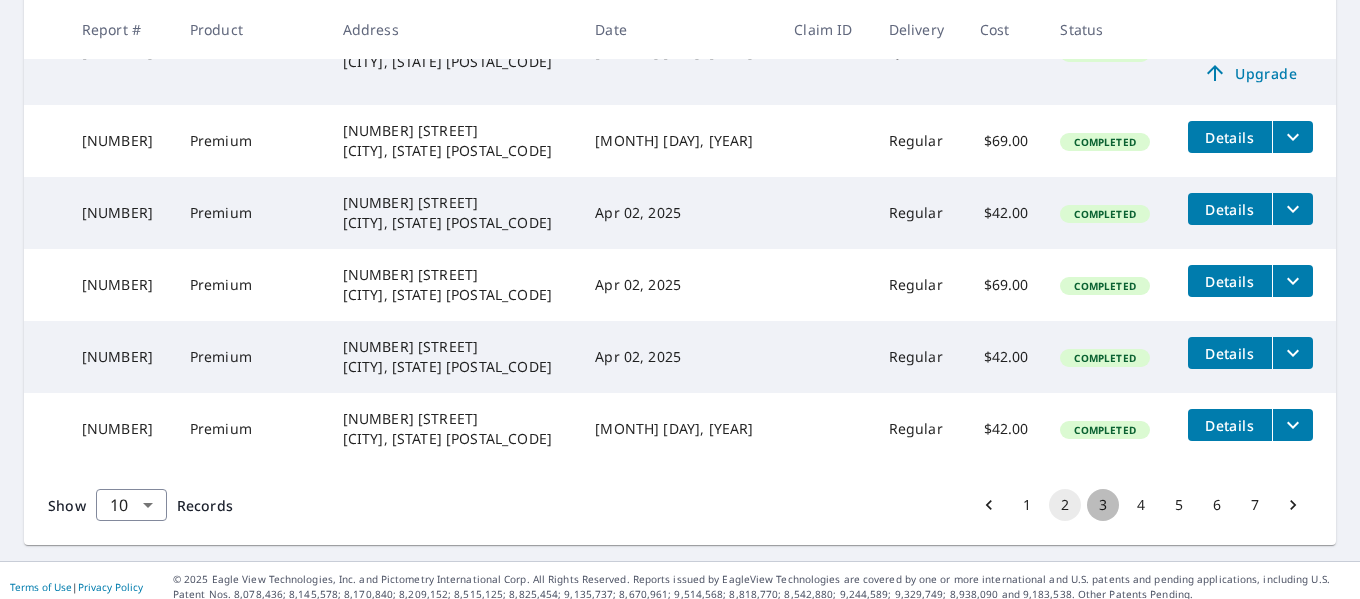 click on "3" at bounding box center [1103, 505] 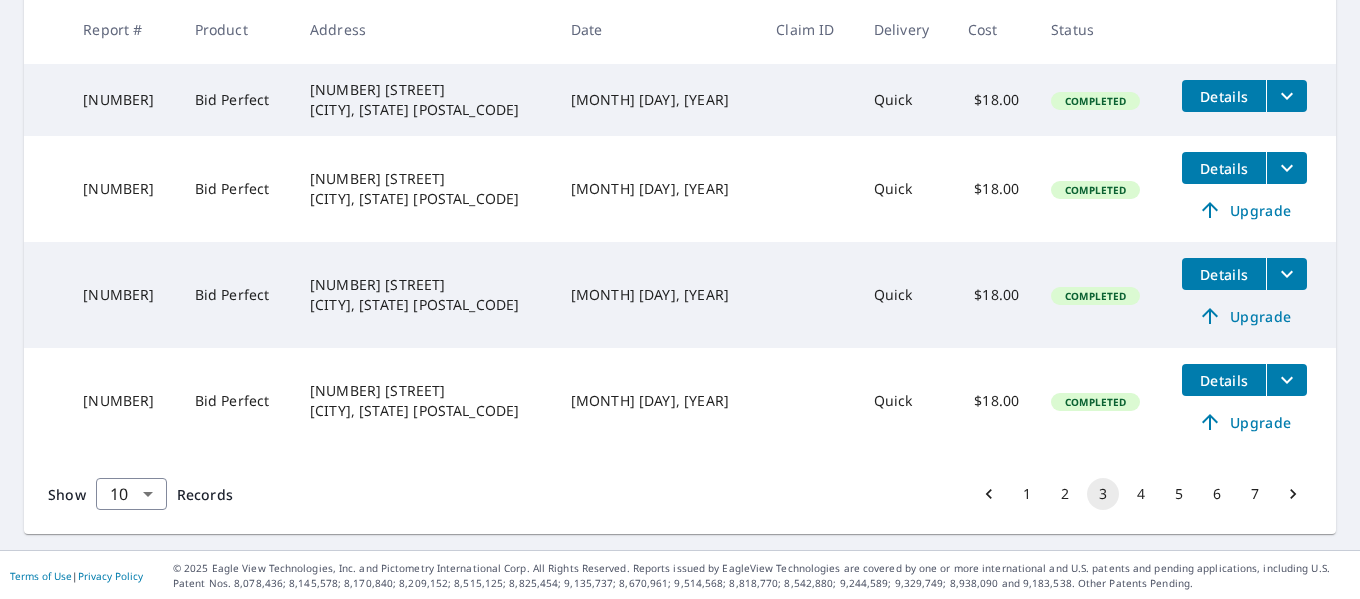 scroll, scrollTop: 915, scrollLeft: 0, axis: vertical 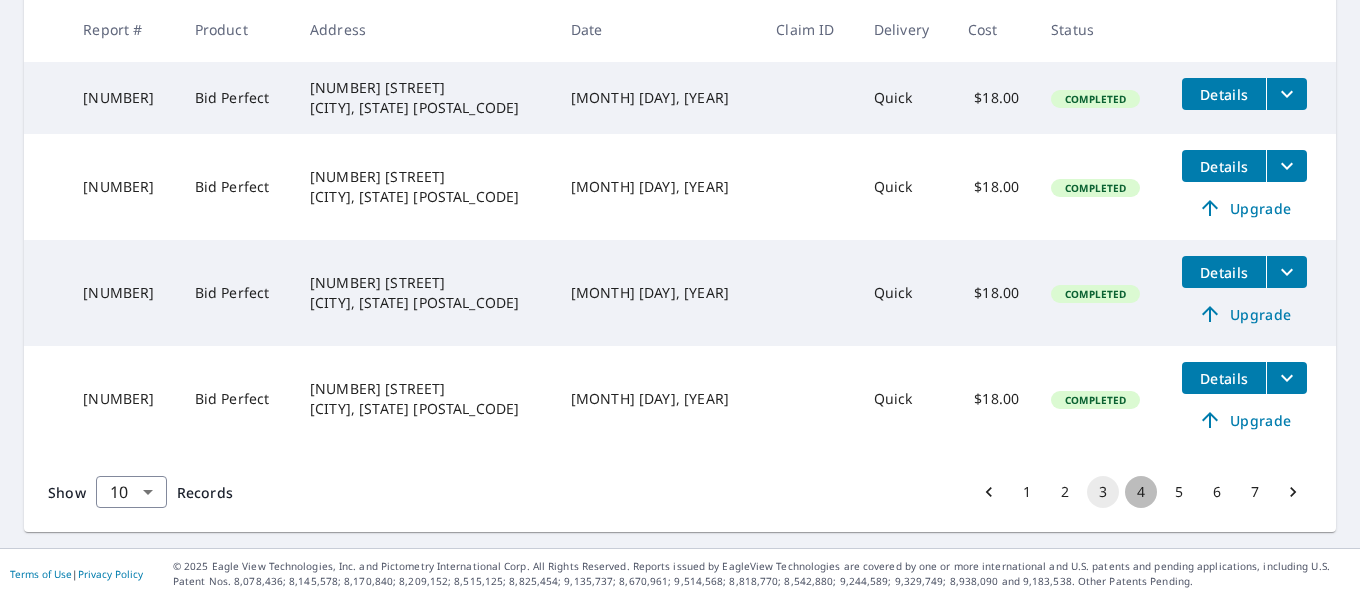 click on "4" at bounding box center (1141, 492) 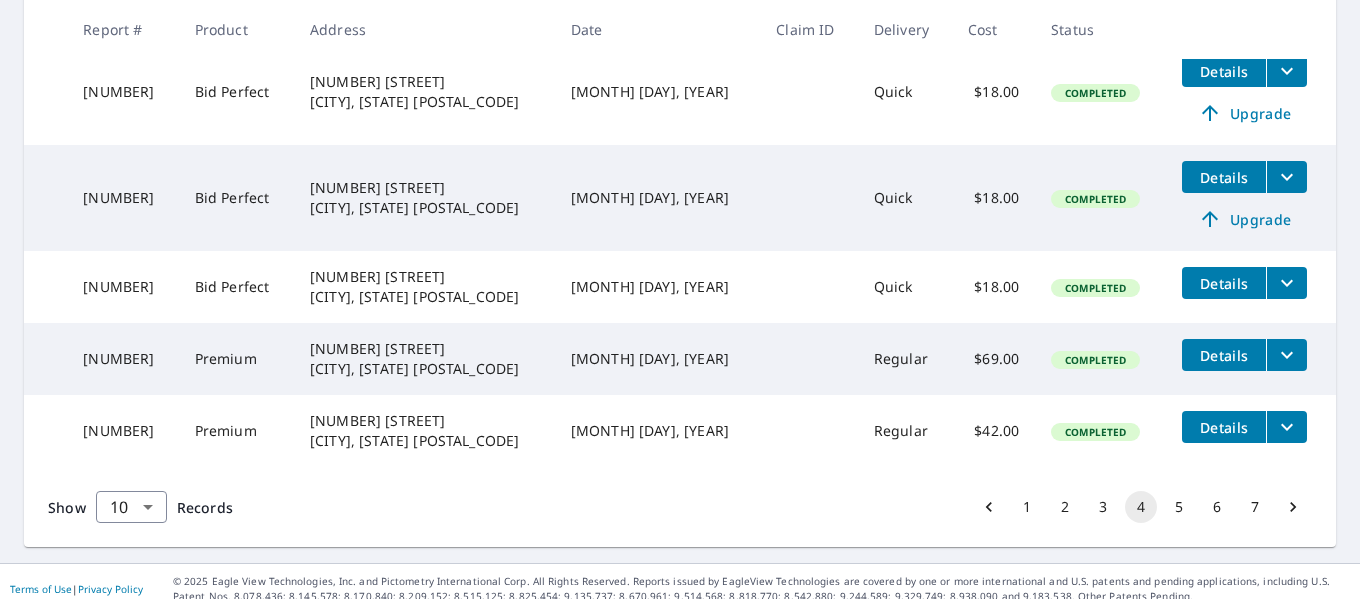 scroll, scrollTop: 847, scrollLeft: 0, axis: vertical 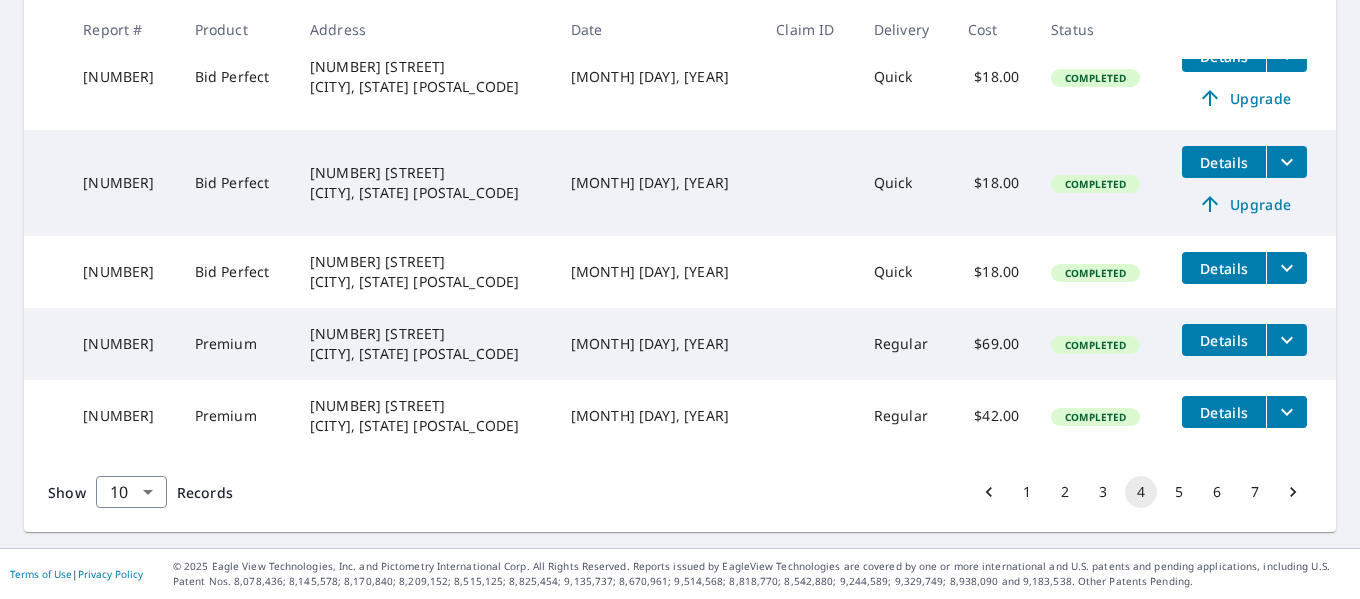 click on "5" at bounding box center [1179, 492] 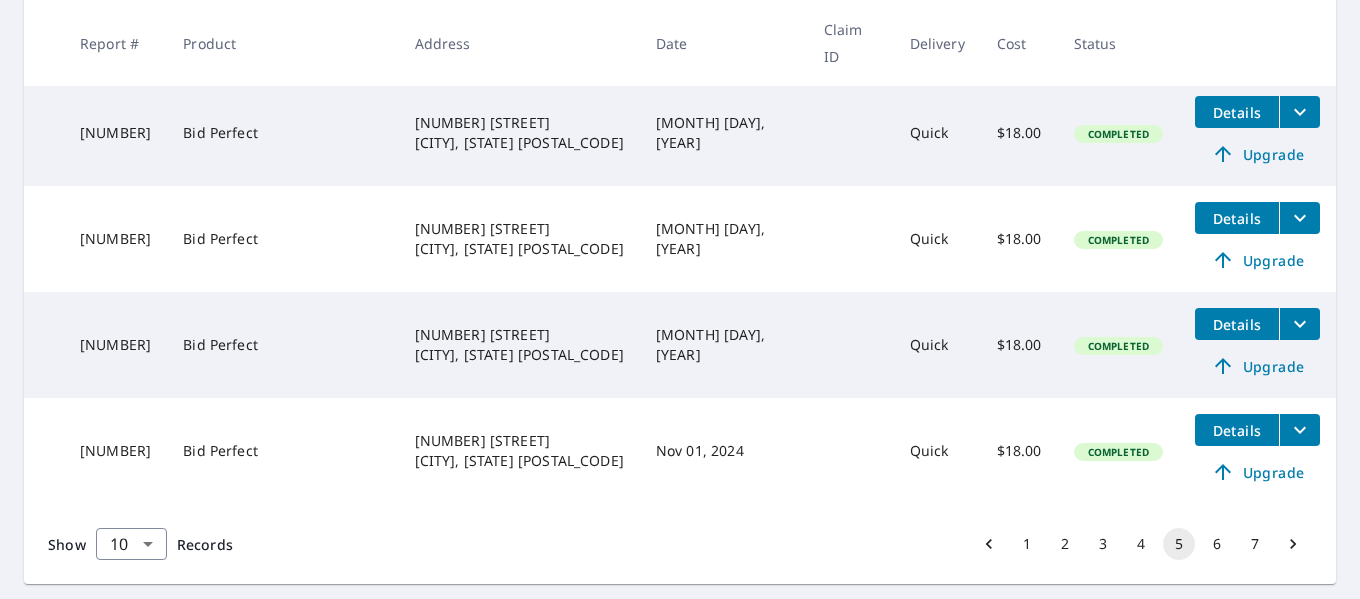 scroll, scrollTop: 983, scrollLeft: 0, axis: vertical 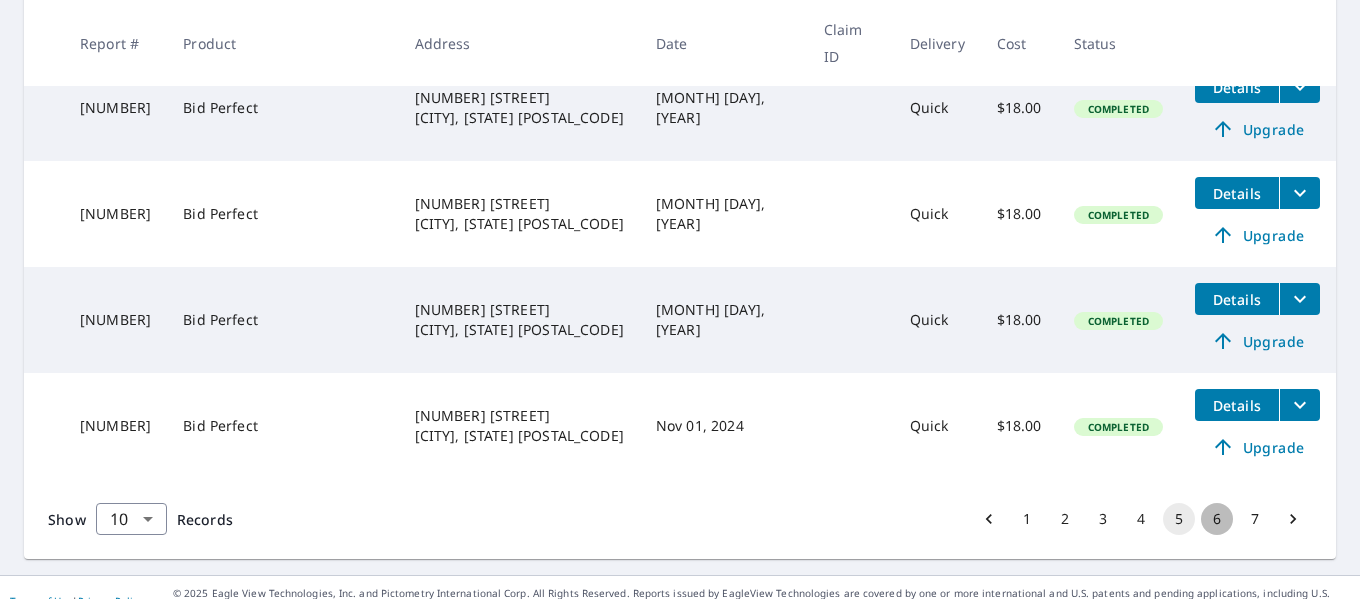 click on "6" at bounding box center (1217, 519) 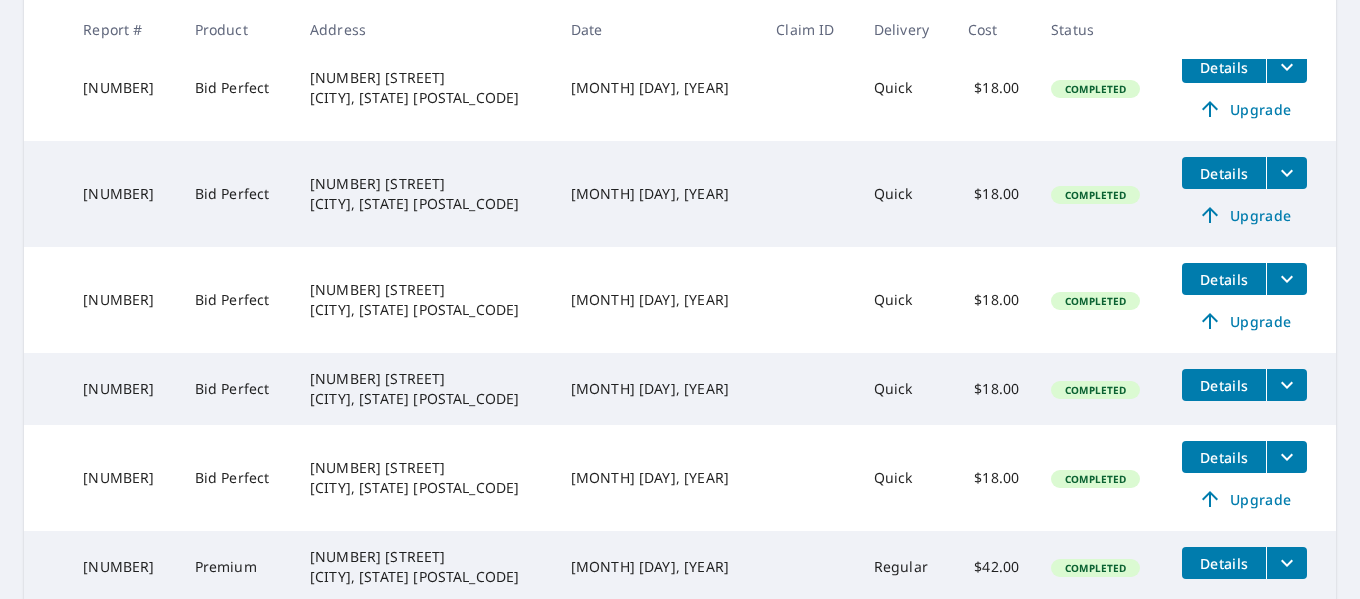 scroll, scrollTop: 400, scrollLeft: 0, axis: vertical 